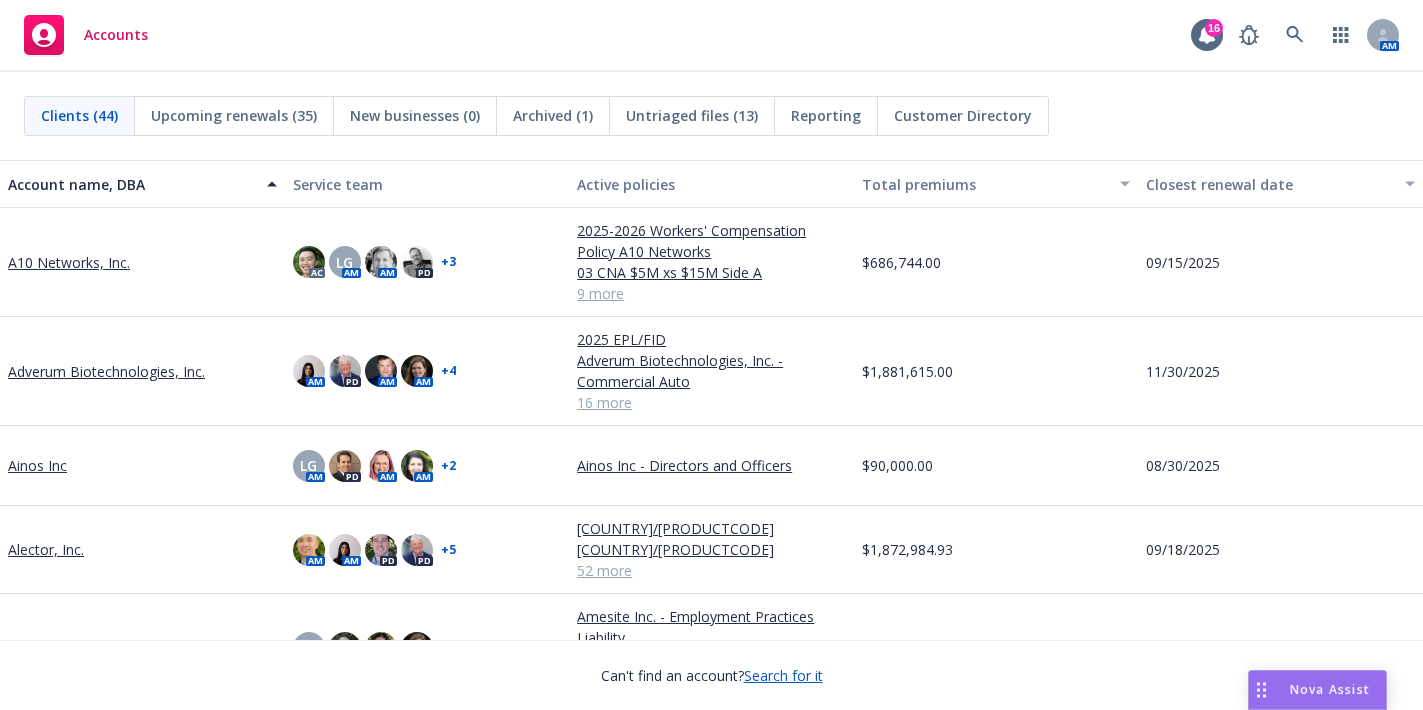 scroll, scrollTop: 0, scrollLeft: 0, axis: both 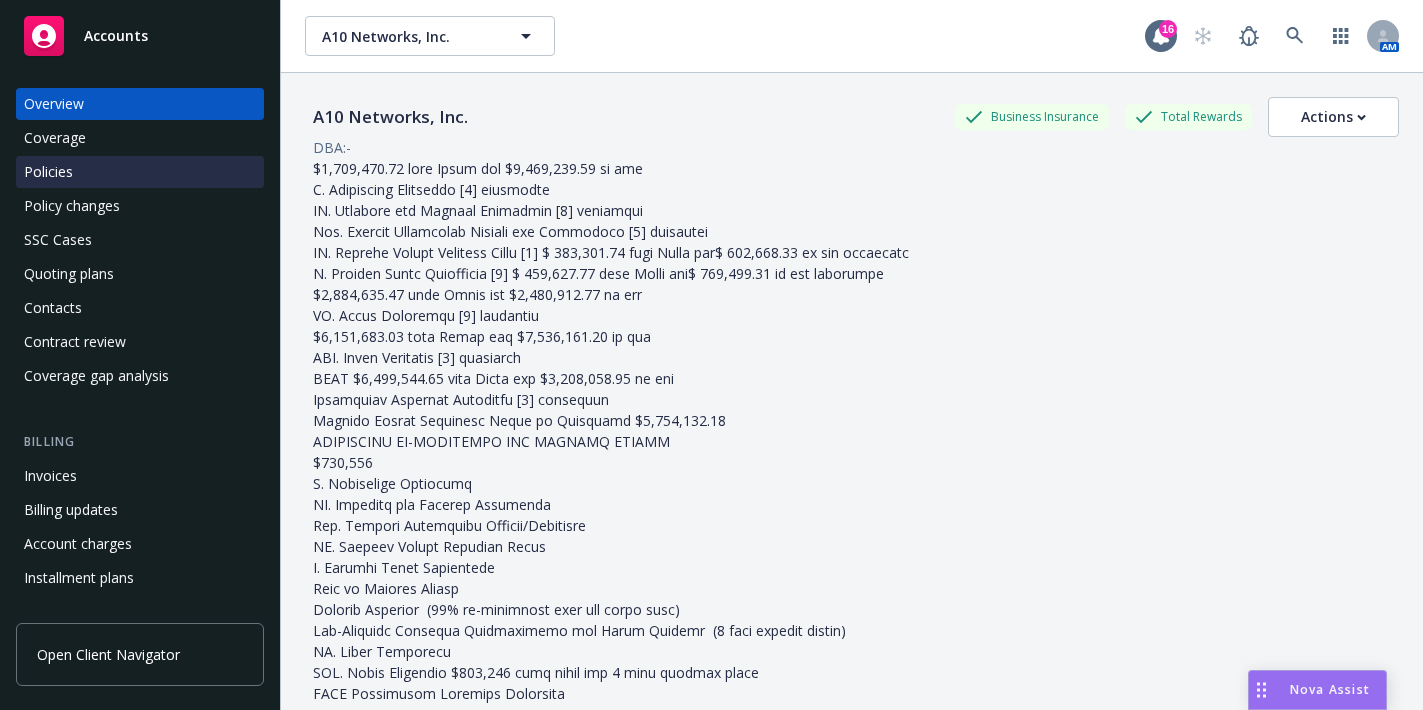 click on "Policies" at bounding box center [48, 172] 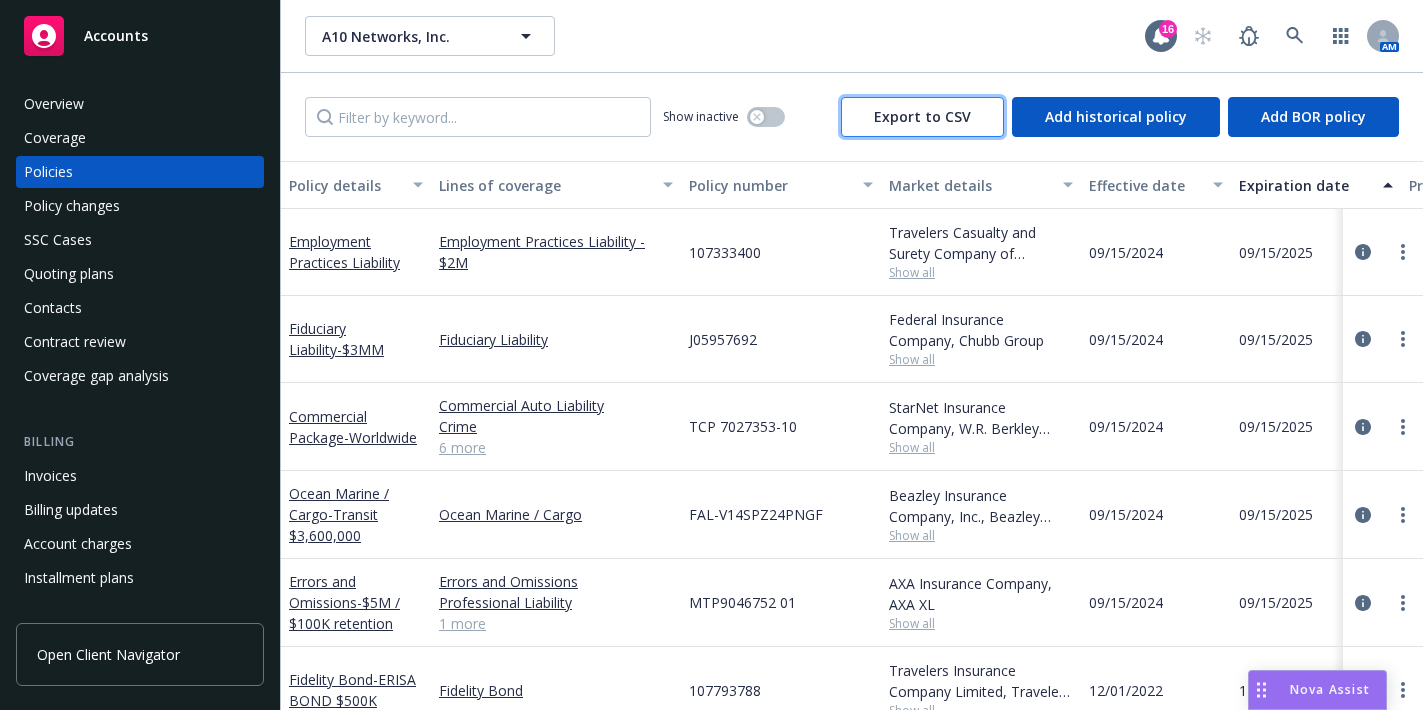 click on "Export to CSV" at bounding box center (922, 116) 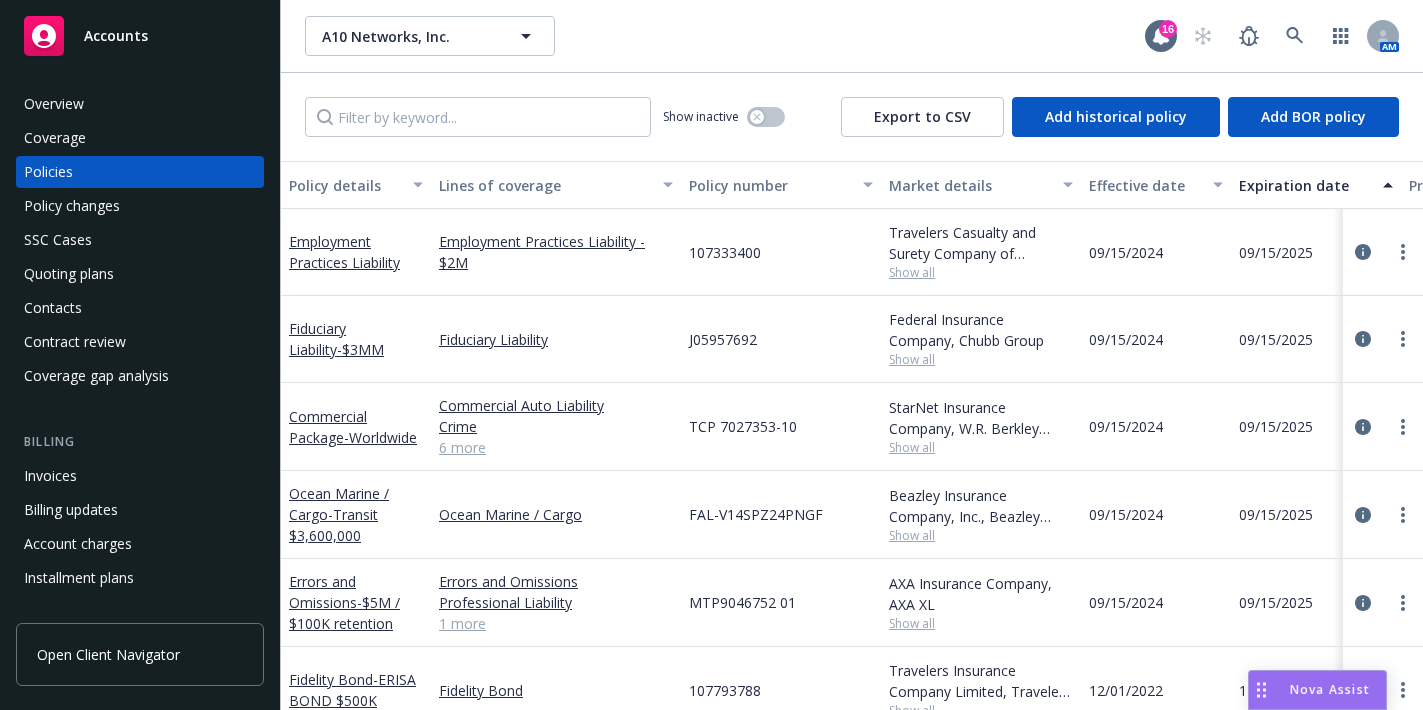 click on "107793788" at bounding box center (781, 690) 